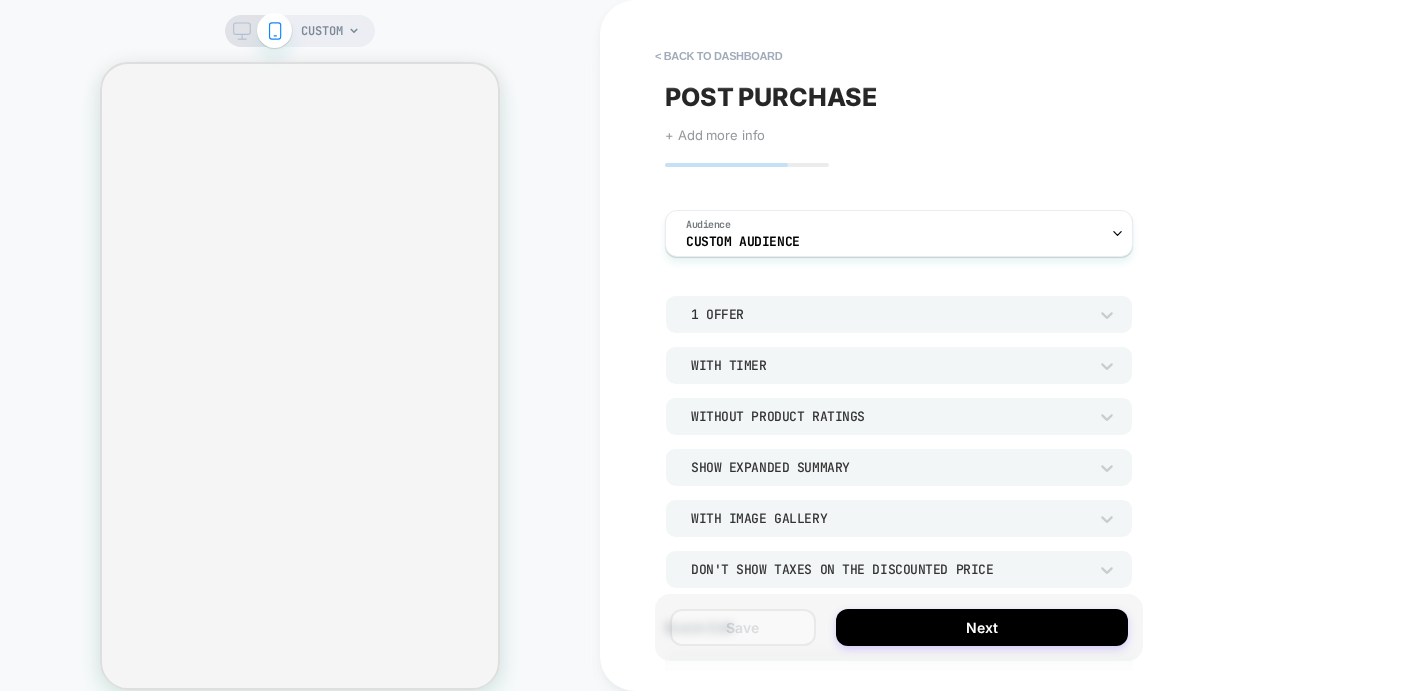 scroll, scrollTop: 0, scrollLeft: 0, axis: both 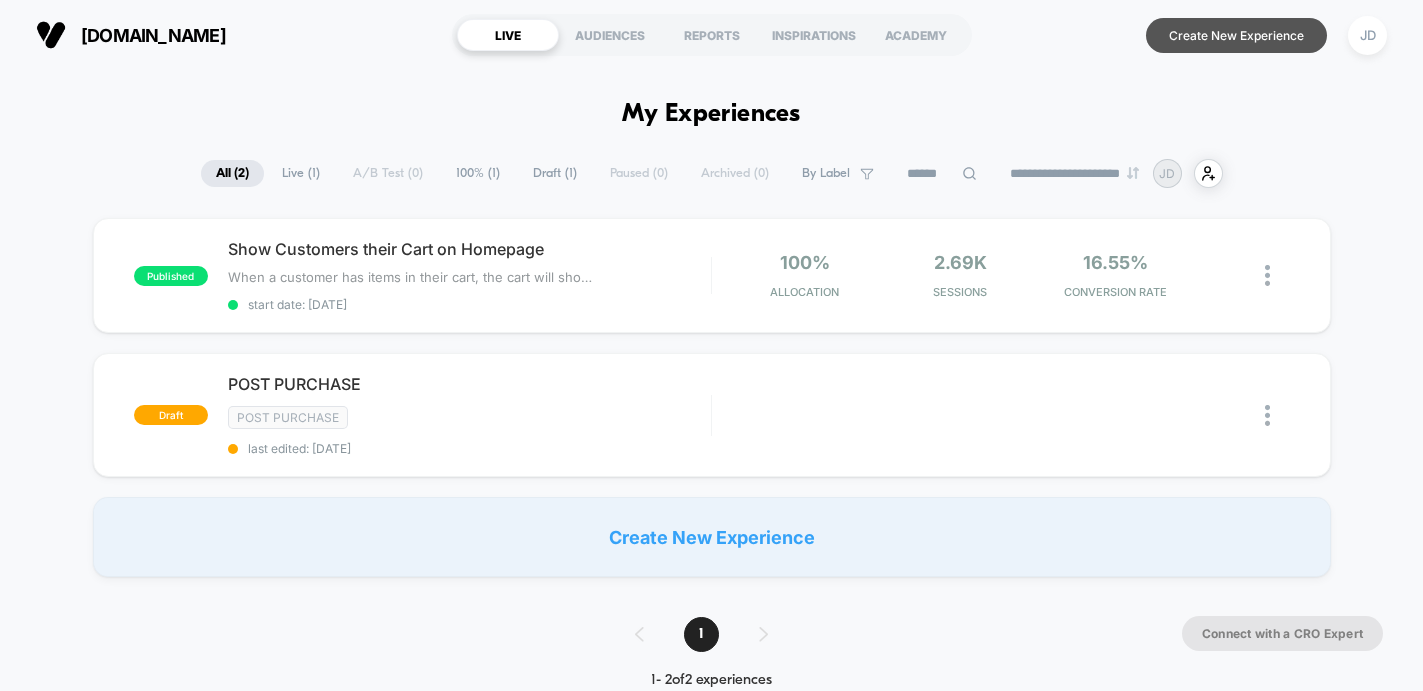 click on "Create New Experience" at bounding box center (1236, 35) 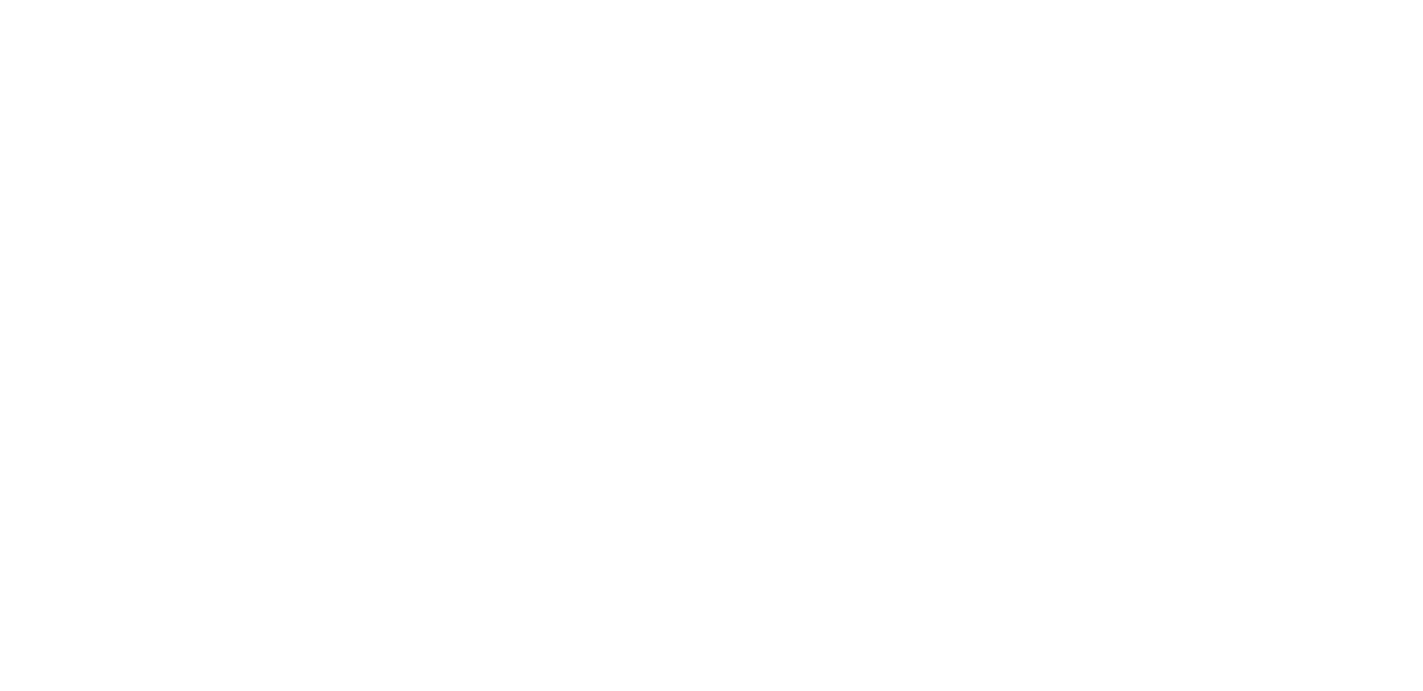 scroll, scrollTop: 0, scrollLeft: 0, axis: both 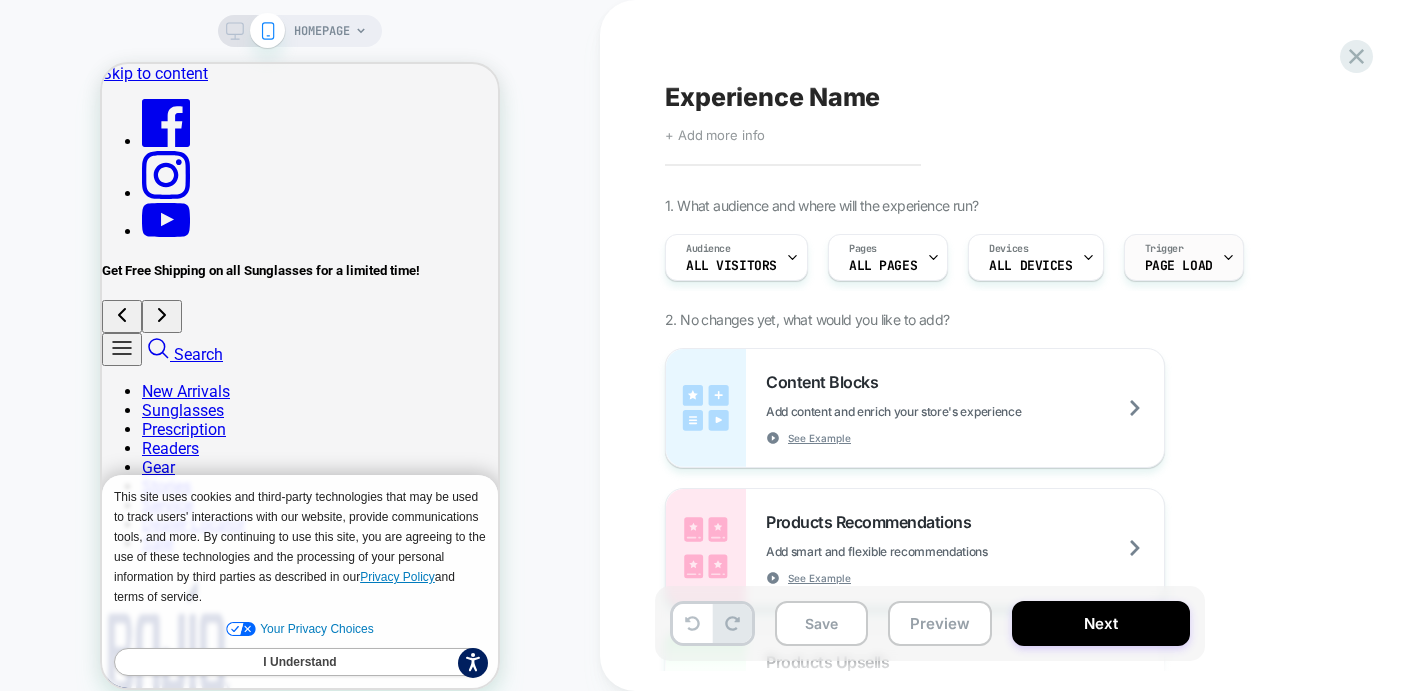 click on "Trigger" at bounding box center (1164, 249) 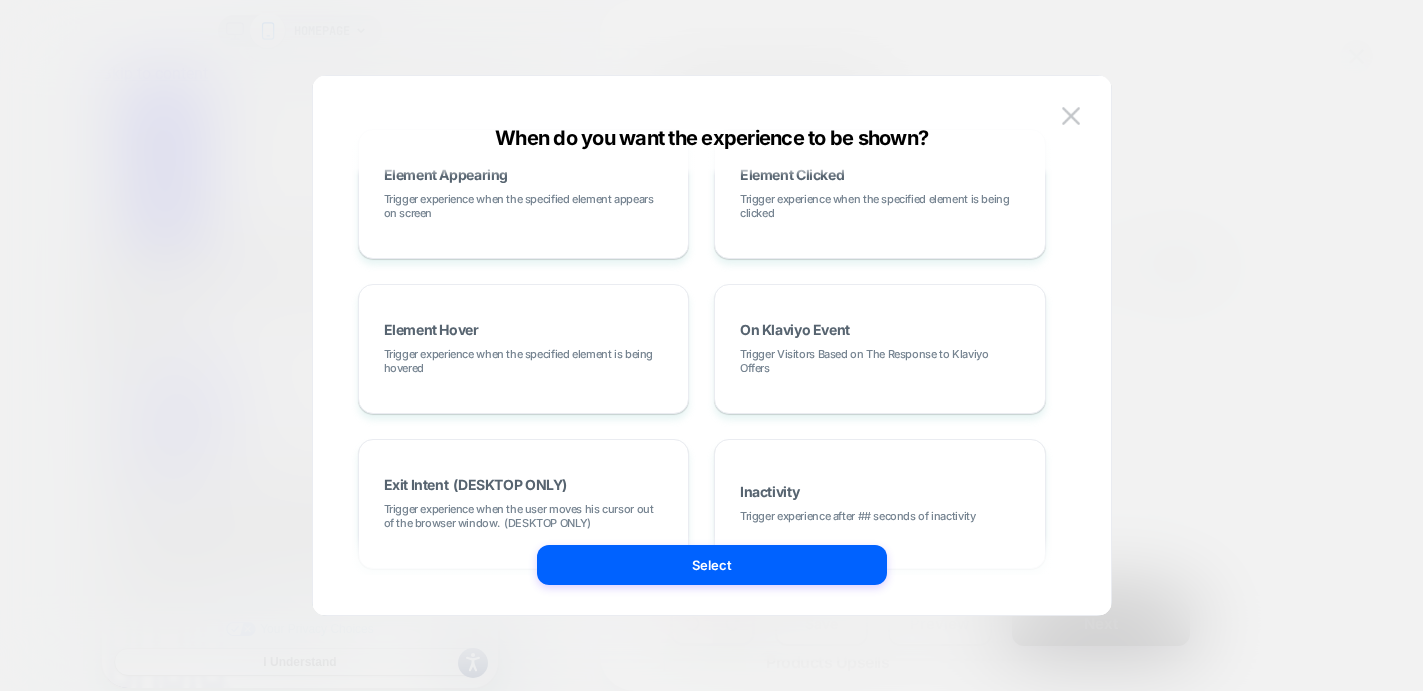scroll, scrollTop: 0, scrollLeft: 0, axis: both 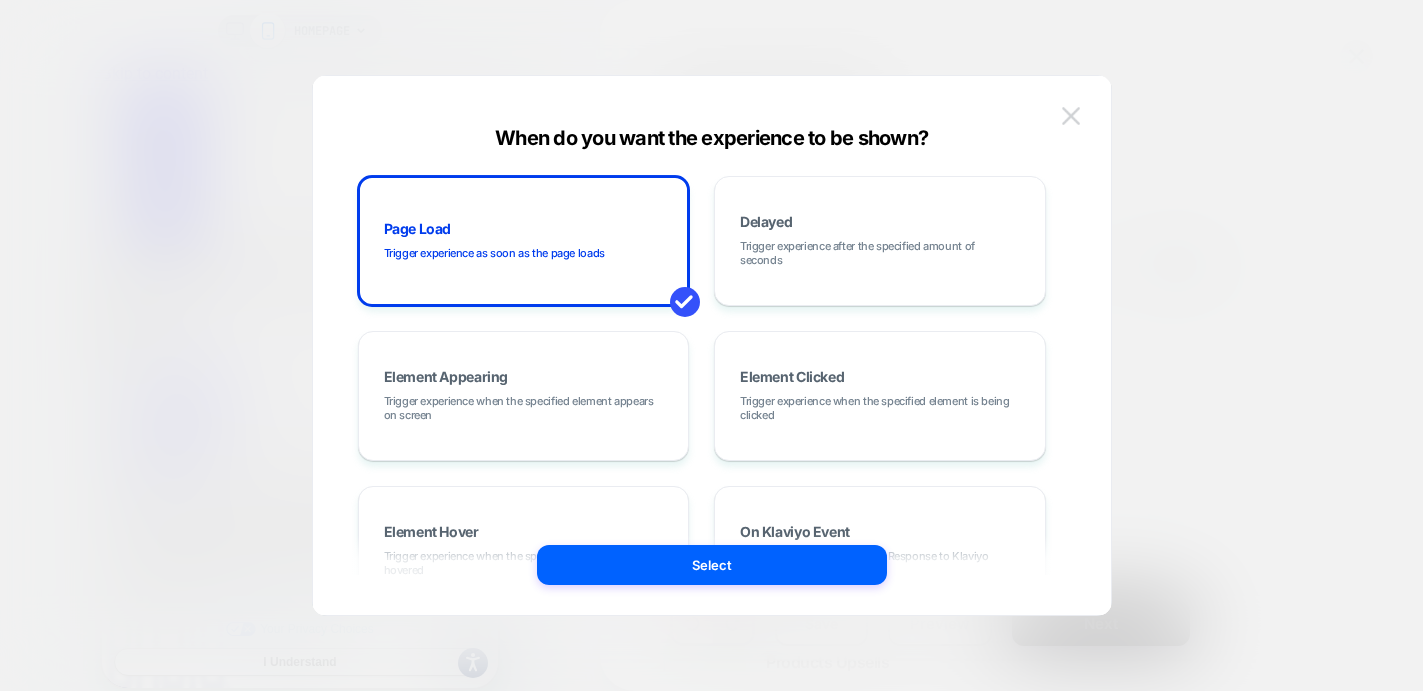 click at bounding box center (1071, 115) 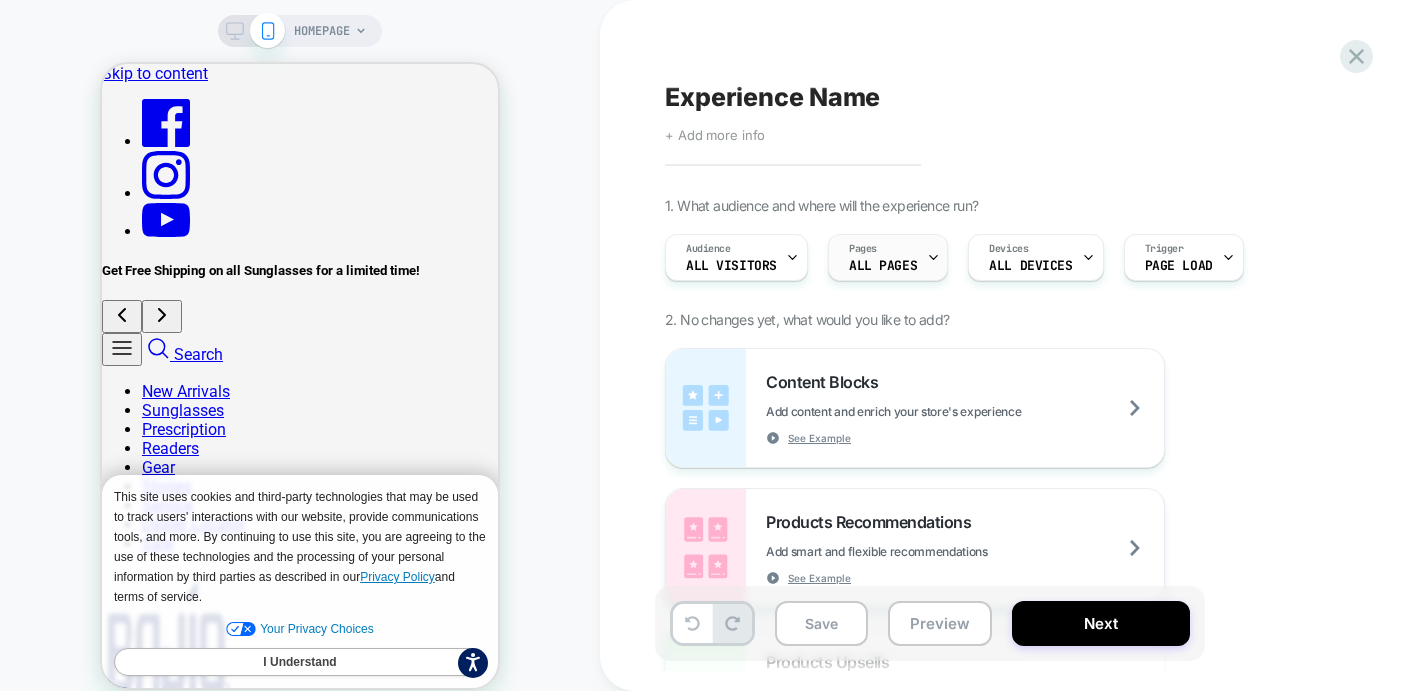 click on "ALL PAGES" at bounding box center (883, 266) 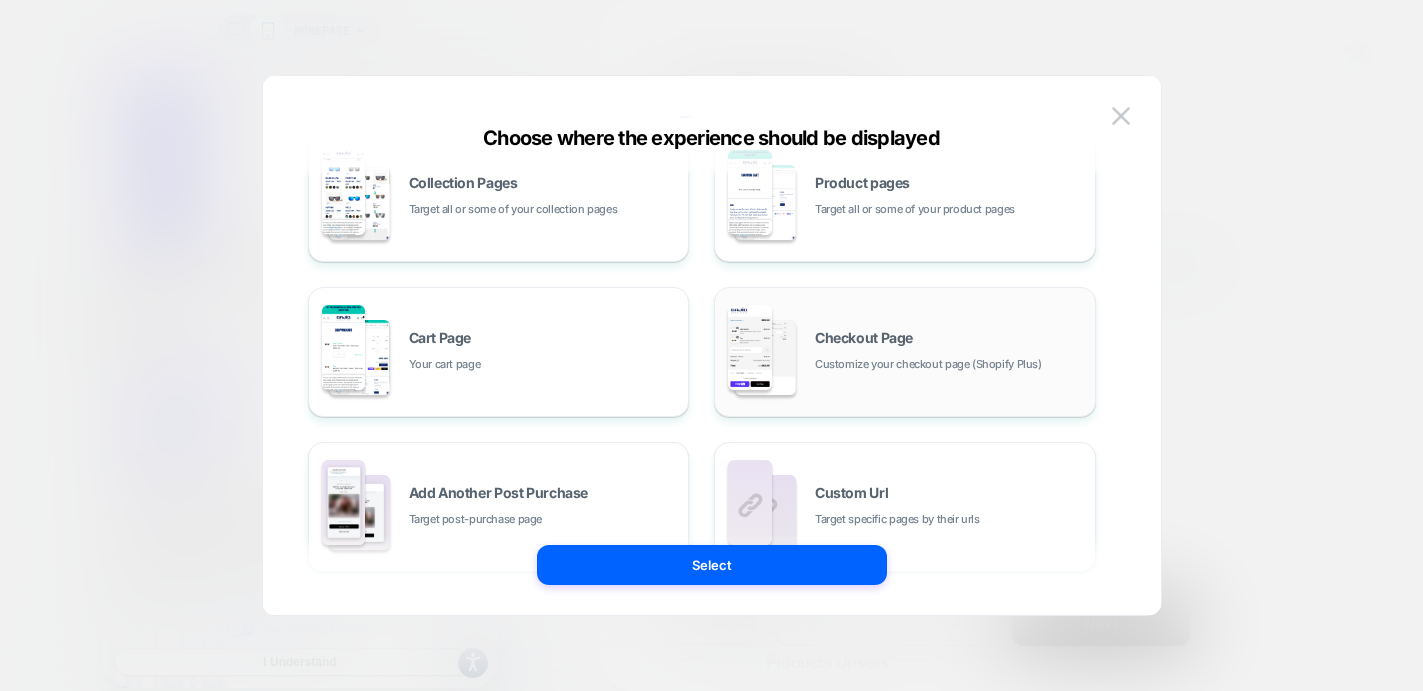 scroll, scrollTop: 205, scrollLeft: 0, axis: vertical 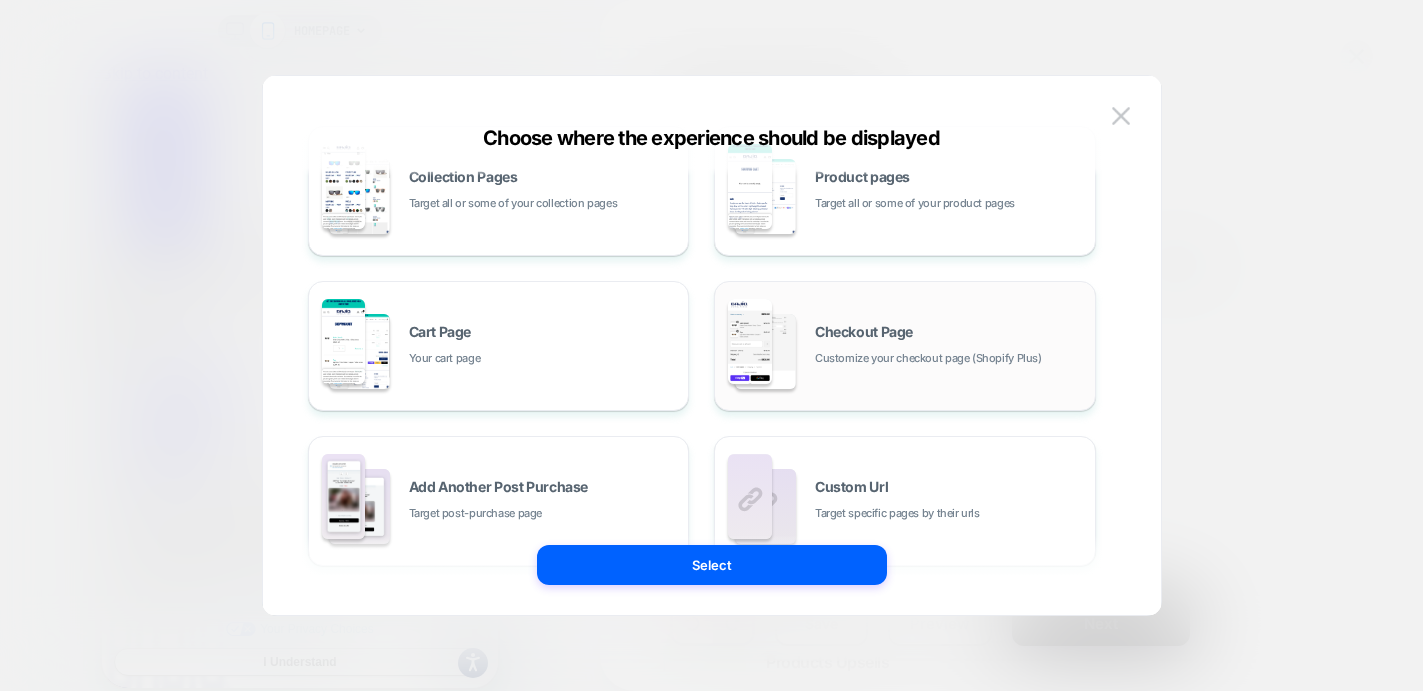 click on "Customize your checkout page (Shopify Plus)" at bounding box center [928, 358] 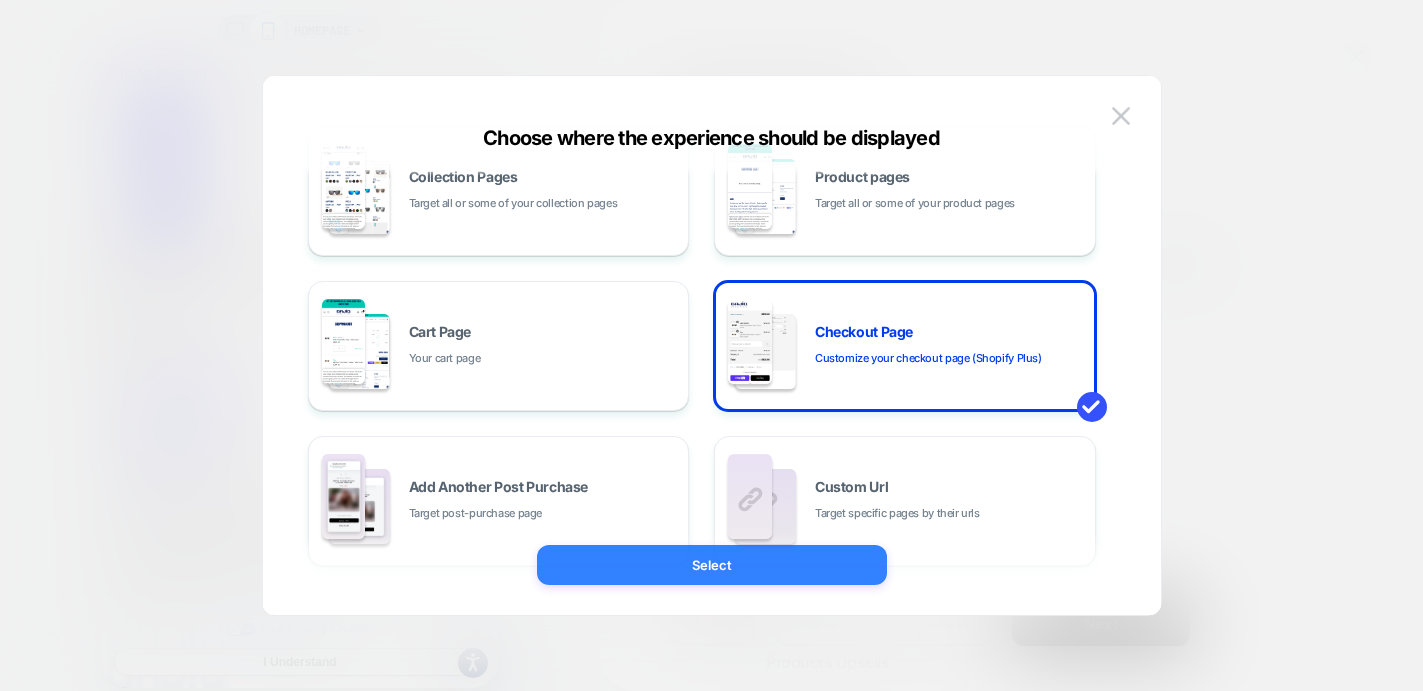 click on "Select" at bounding box center (712, 565) 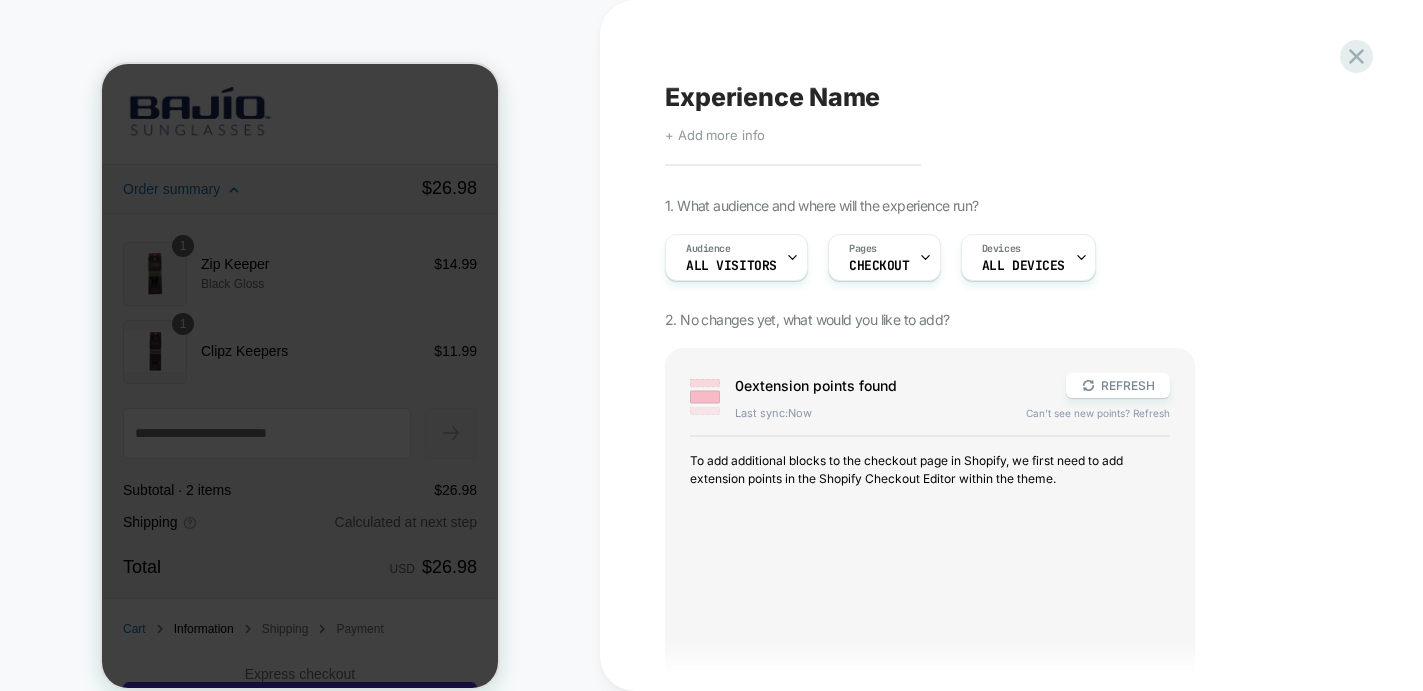 scroll, scrollTop: 0, scrollLeft: 0, axis: both 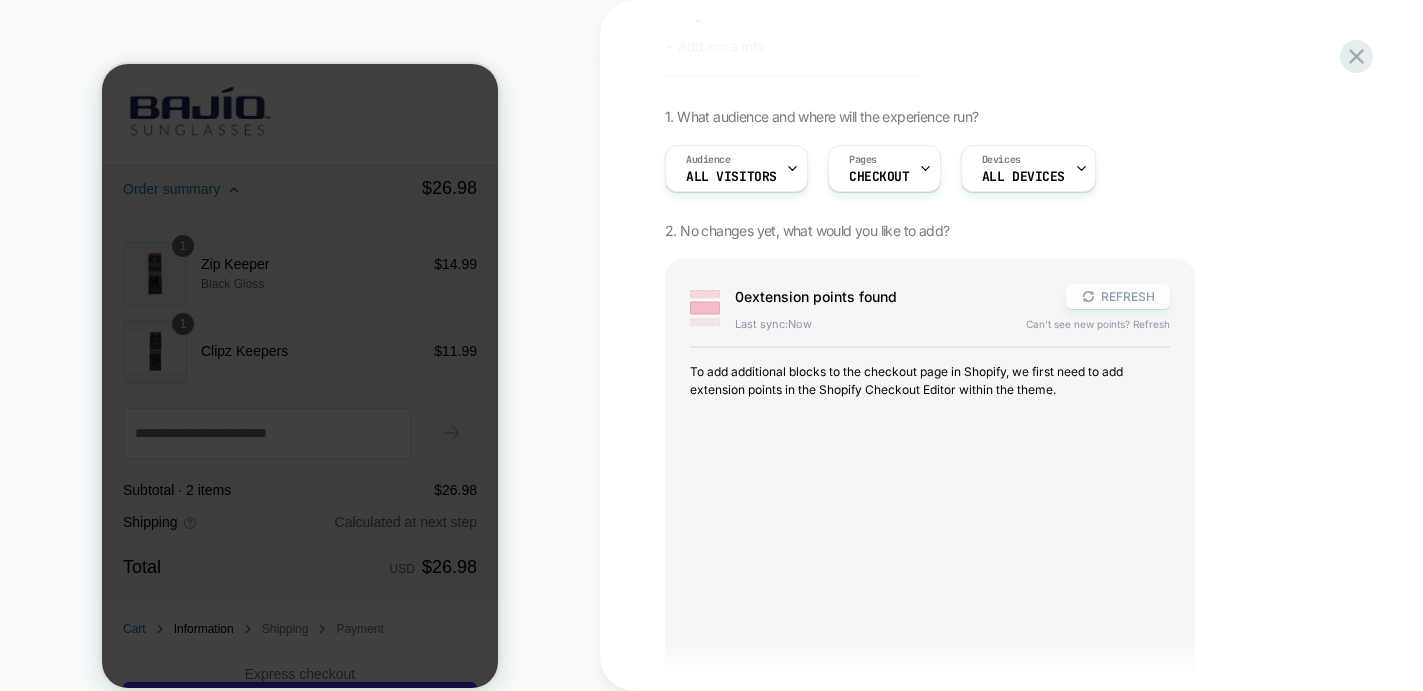 click on "REFRESH" at bounding box center (1118, 296) 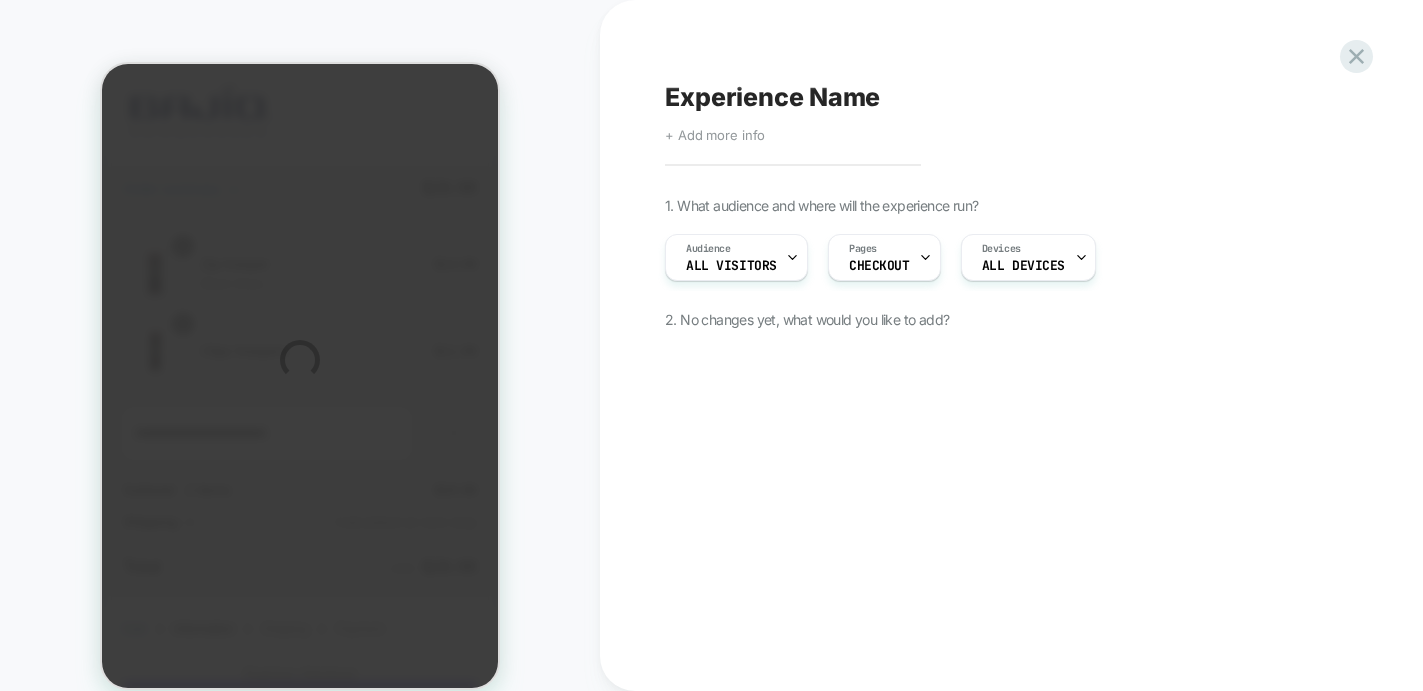 scroll, scrollTop: 0, scrollLeft: 0, axis: both 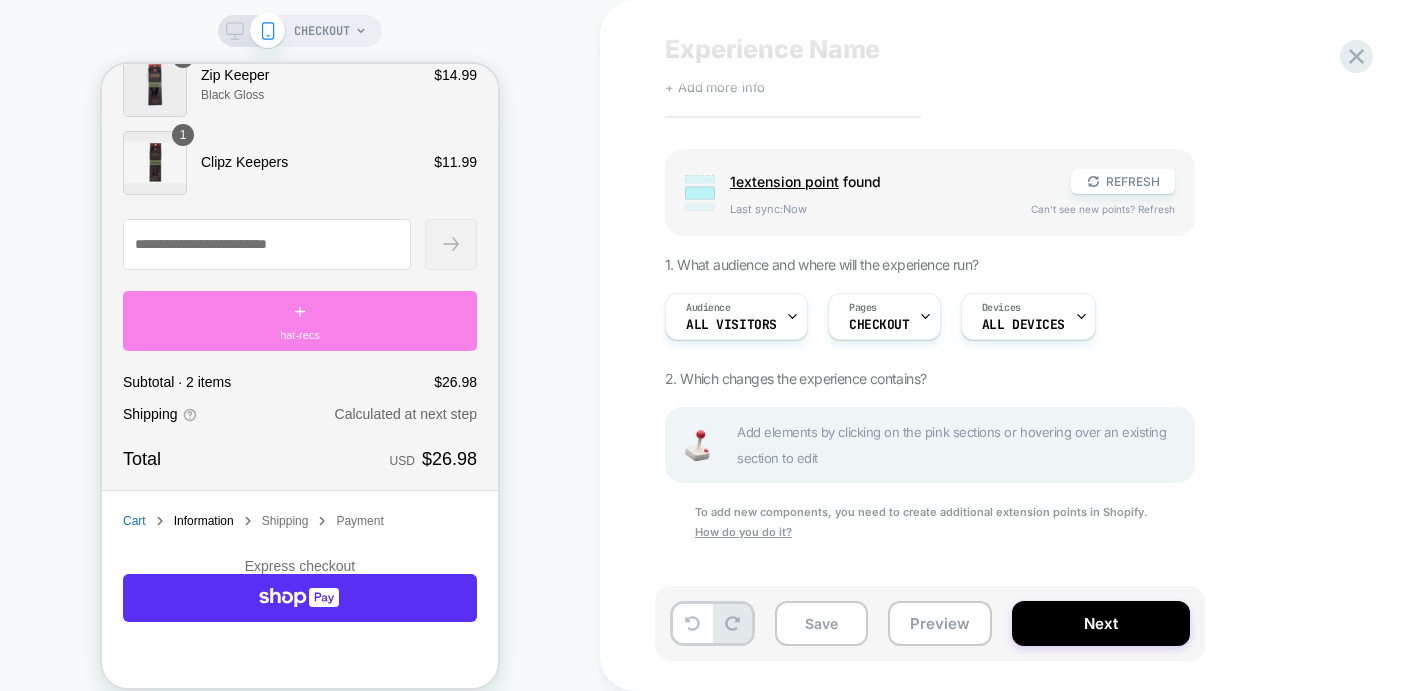 click on "+ hat-recs" at bounding box center [300, 321] 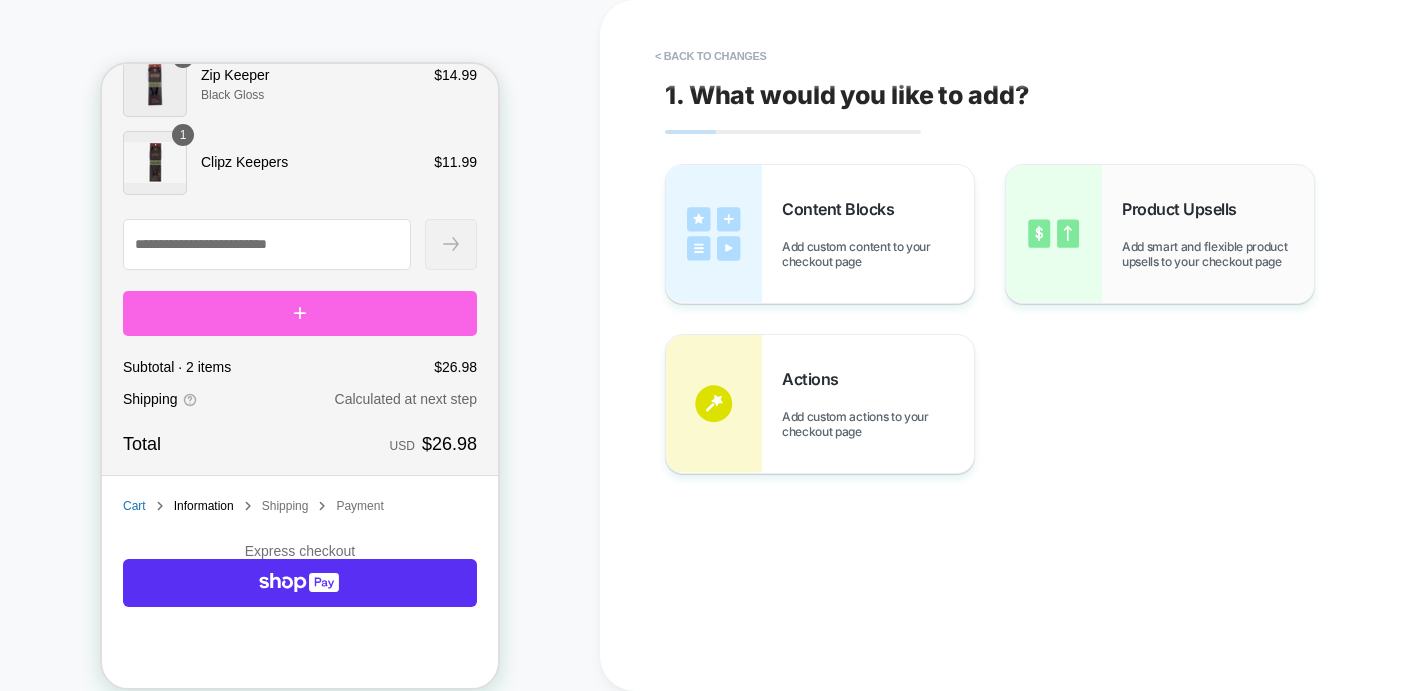 click on "Add smart and flexible product upsells to your checkout page" at bounding box center (1218, 254) 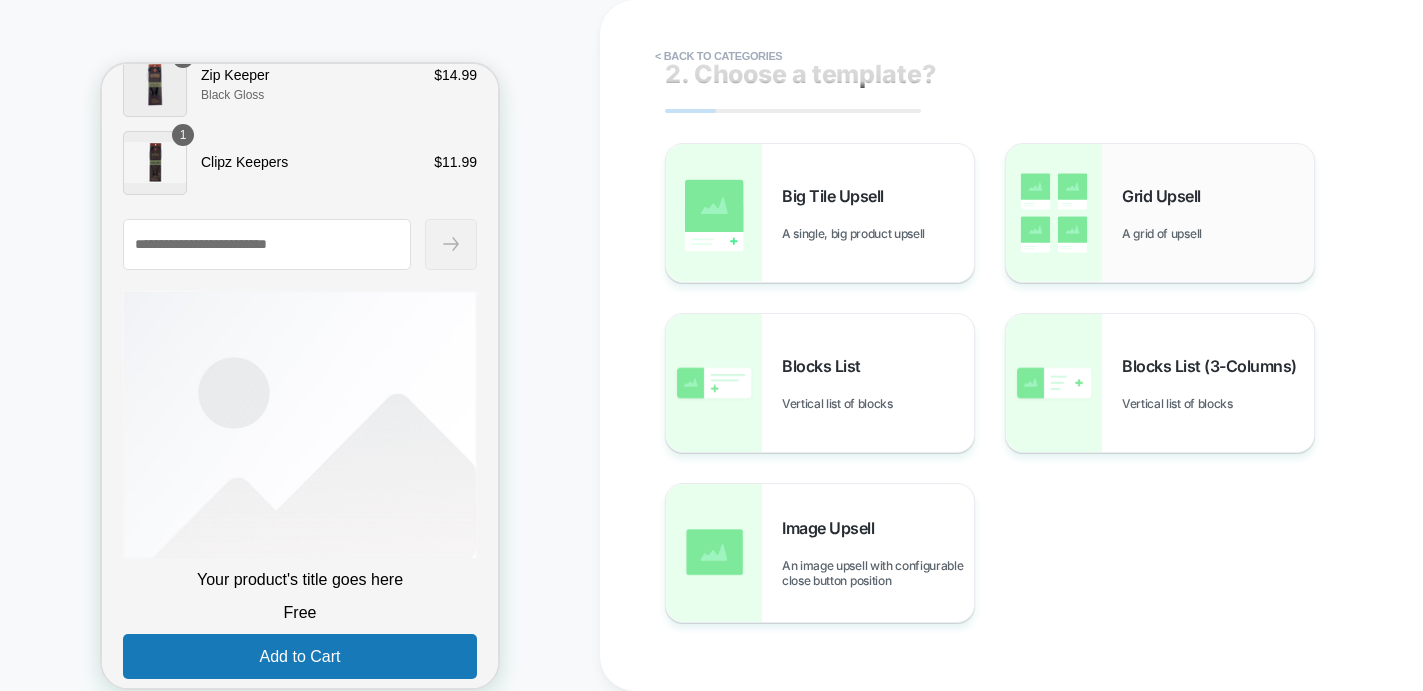 scroll, scrollTop: 22, scrollLeft: 0, axis: vertical 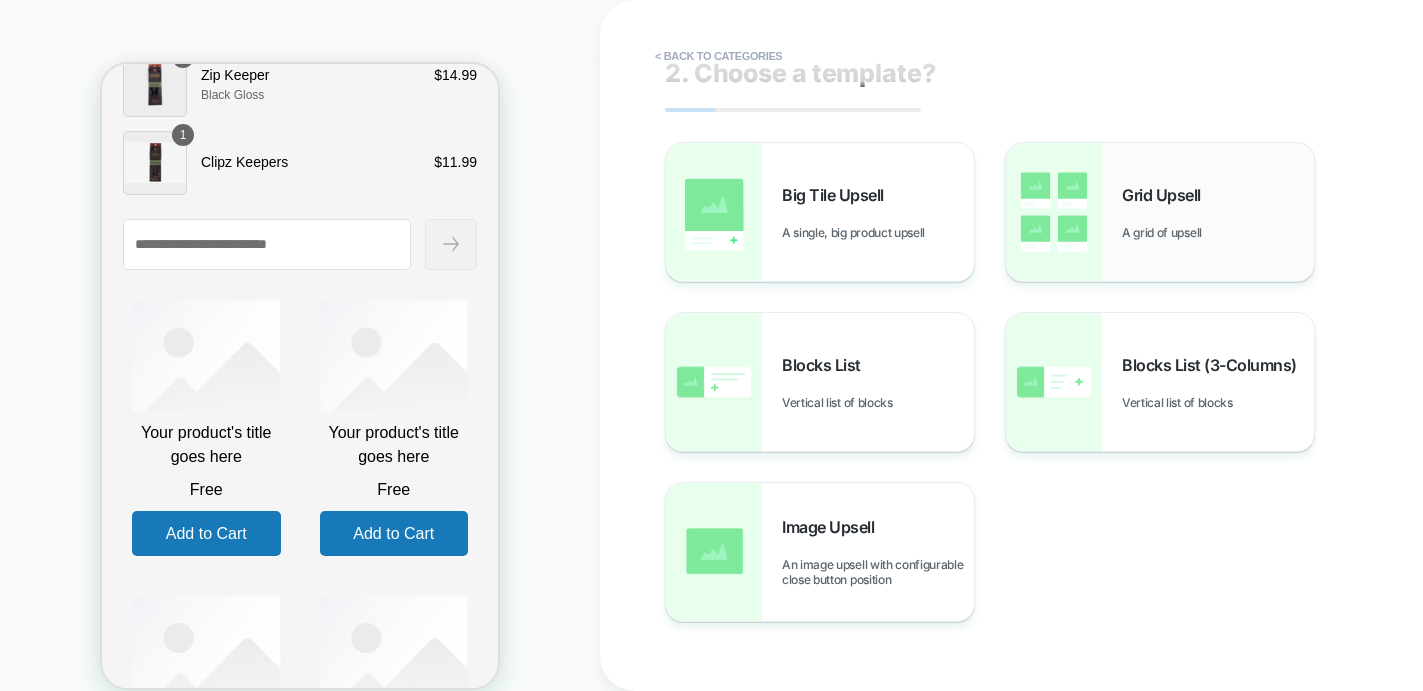 click on "A grid of upsell" at bounding box center [1167, 232] 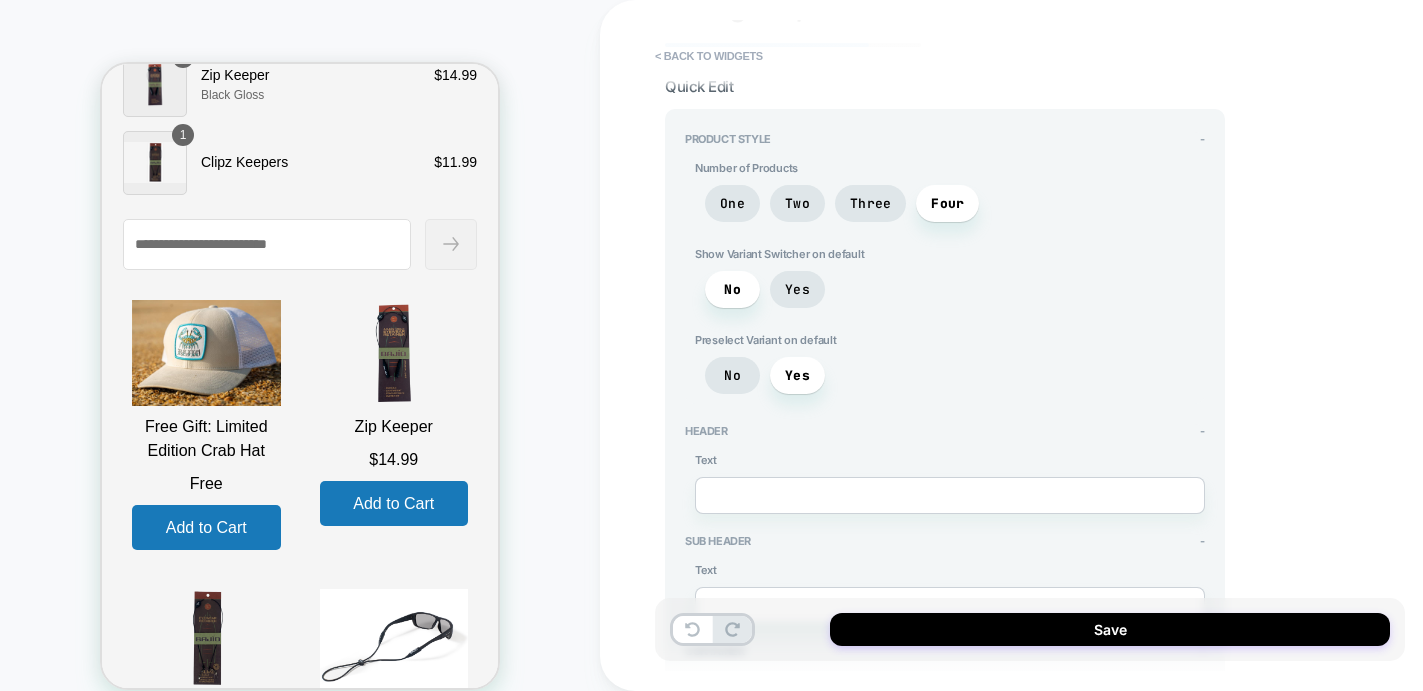 scroll, scrollTop: 91, scrollLeft: 0, axis: vertical 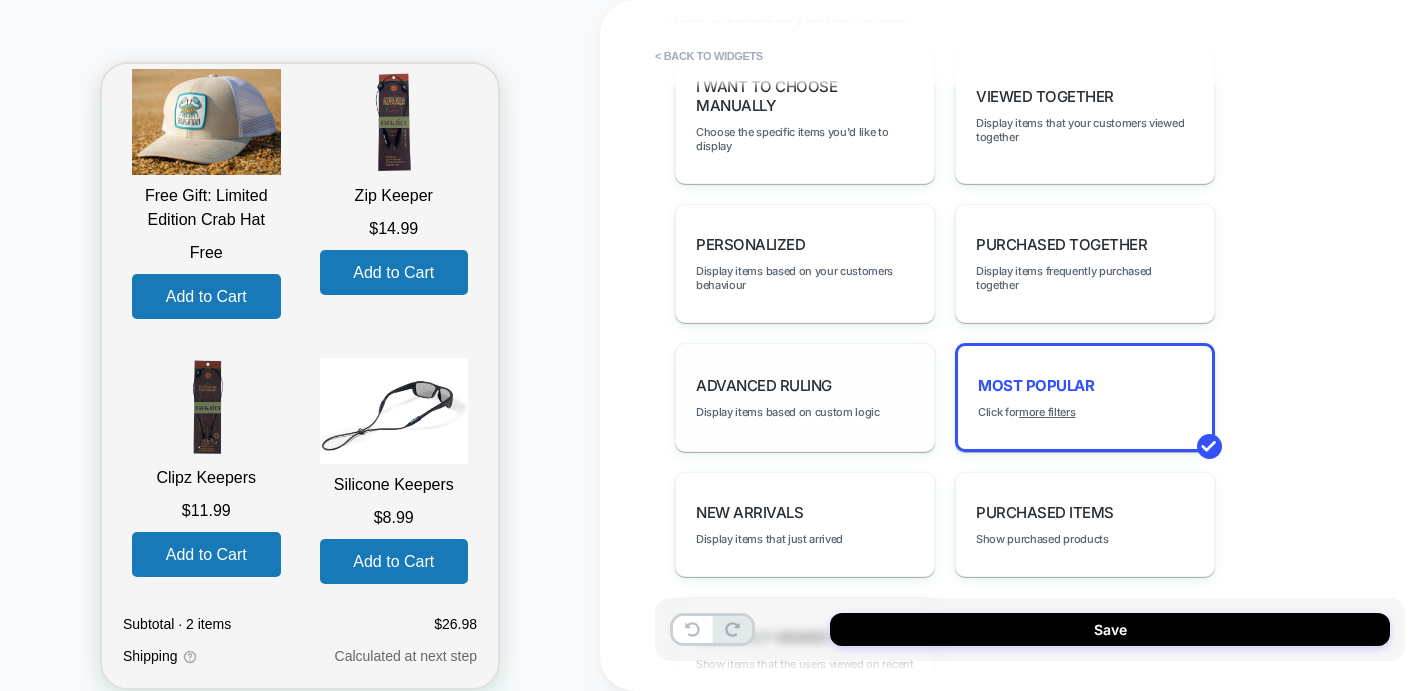 click on "Advanced Ruling Display items based on custom logic" at bounding box center [805, 397] 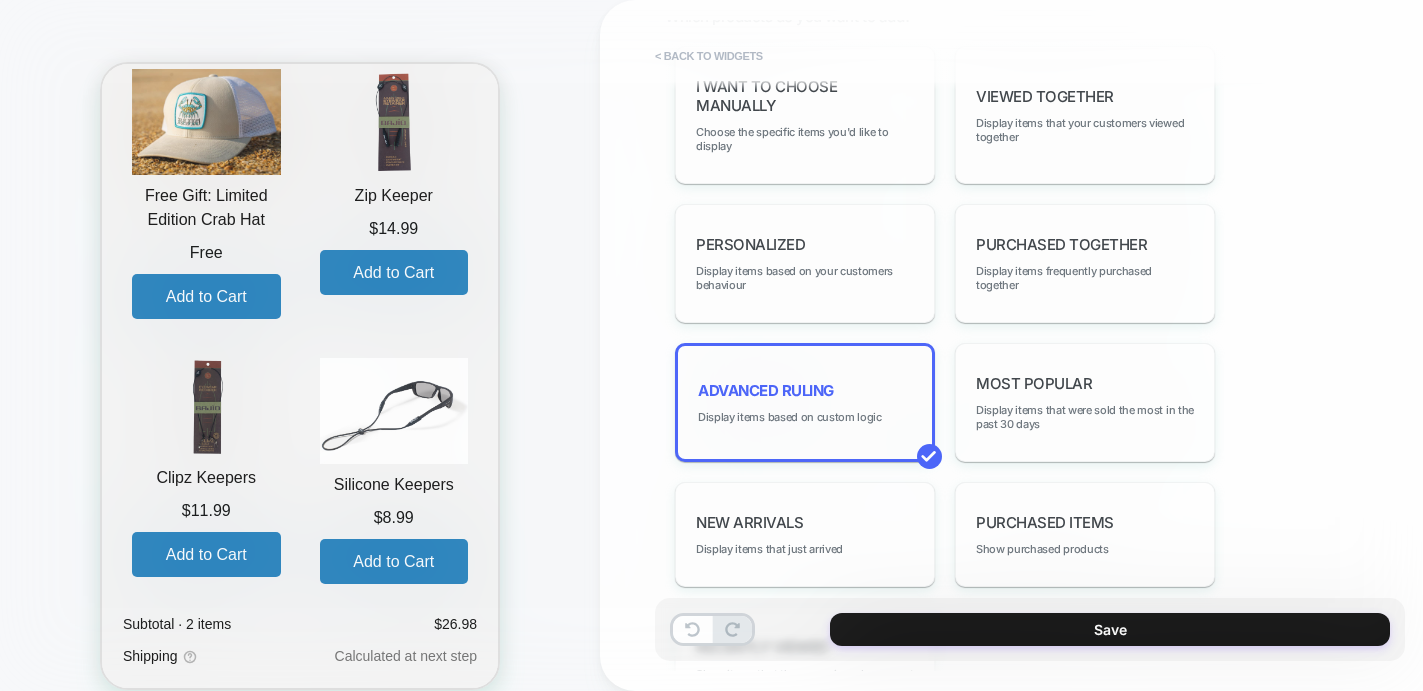 type on "*" 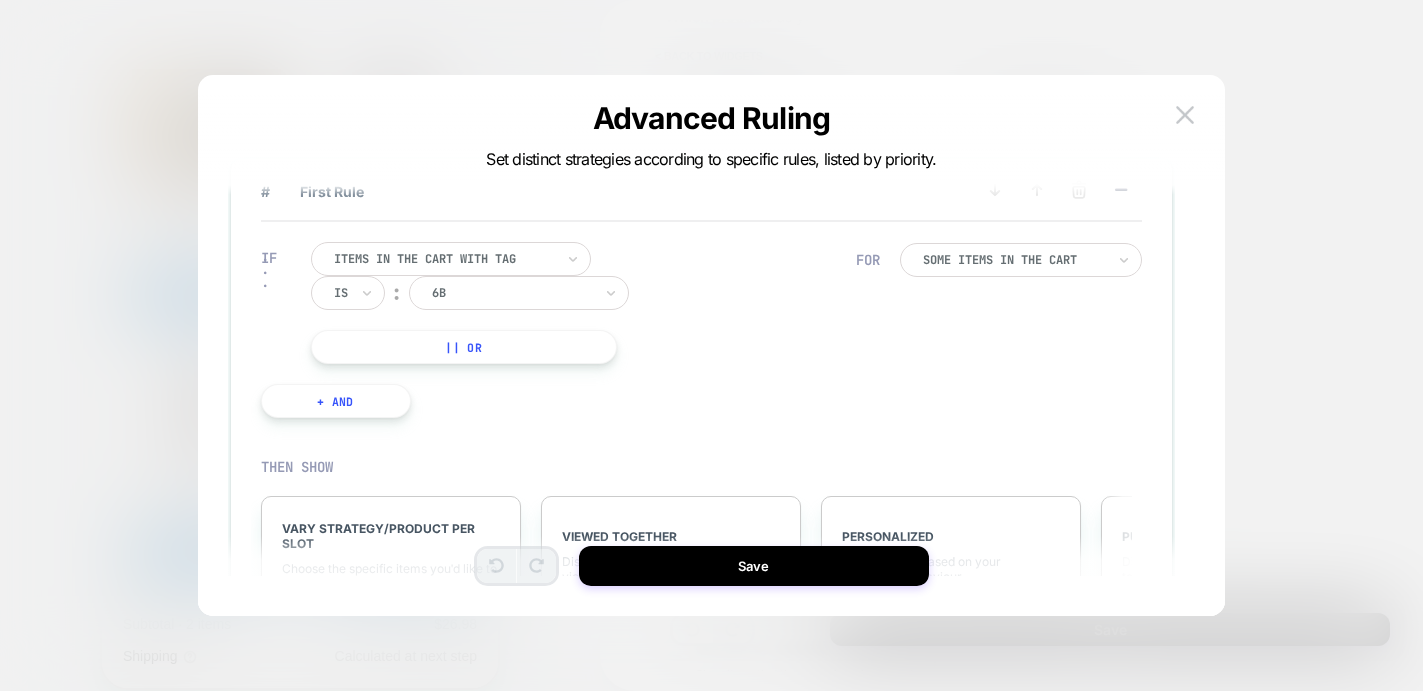 scroll, scrollTop: 52, scrollLeft: 0, axis: vertical 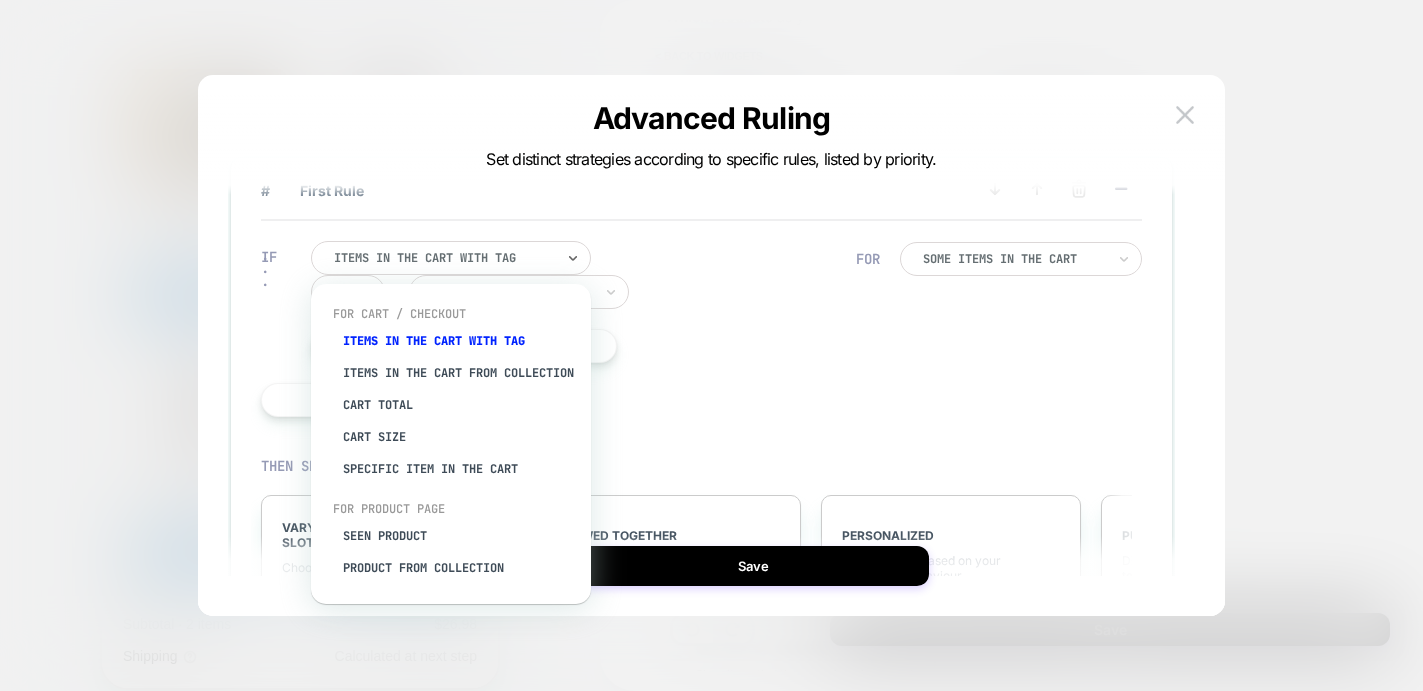 click at bounding box center [444, 258] 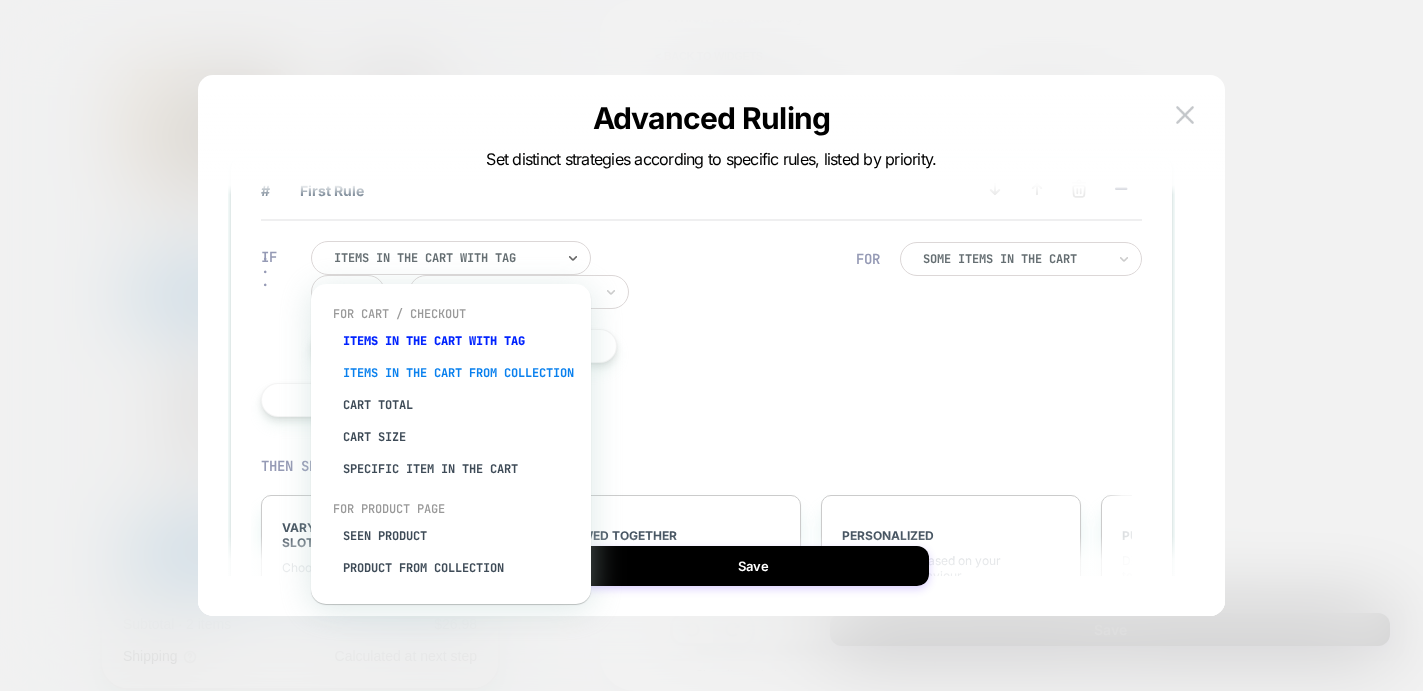 click on "Items in the cart from collection" at bounding box center [461, 373] 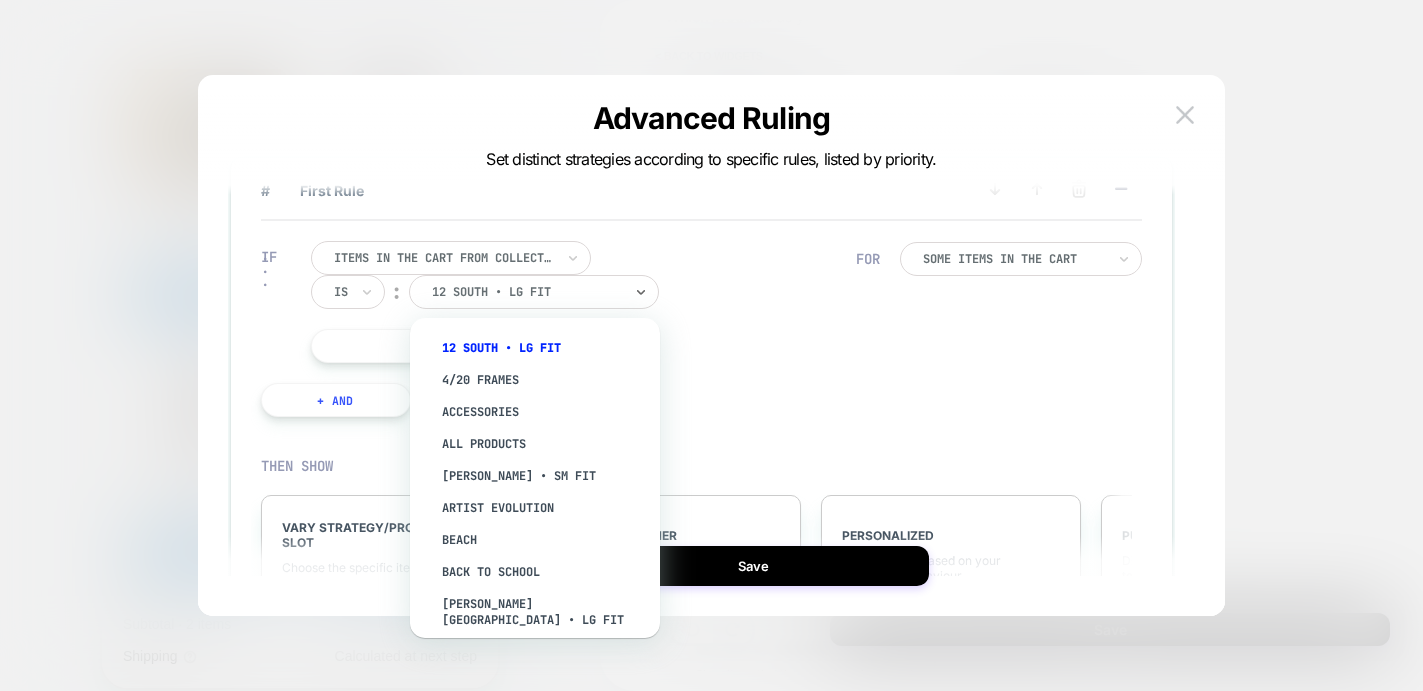 click at bounding box center [527, 292] 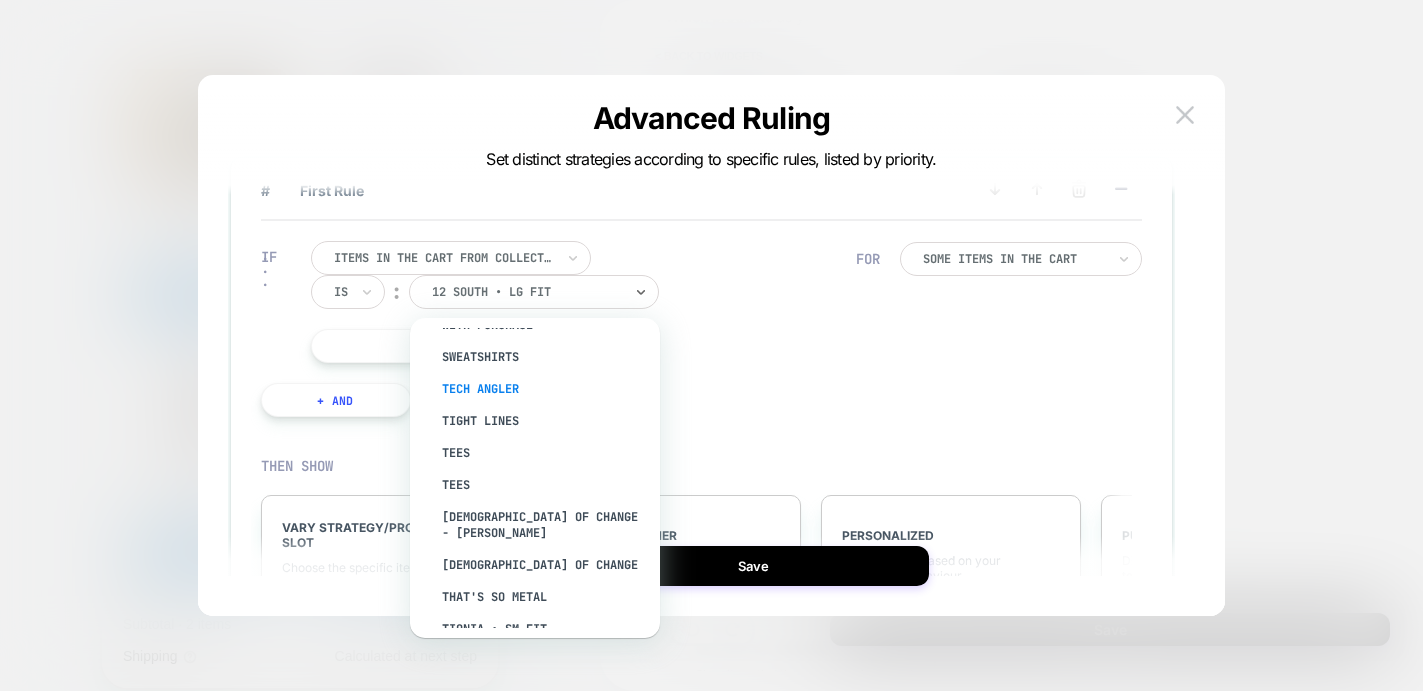 scroll, scrollTop: 3612, scrollLeft: 0, axis: vertical 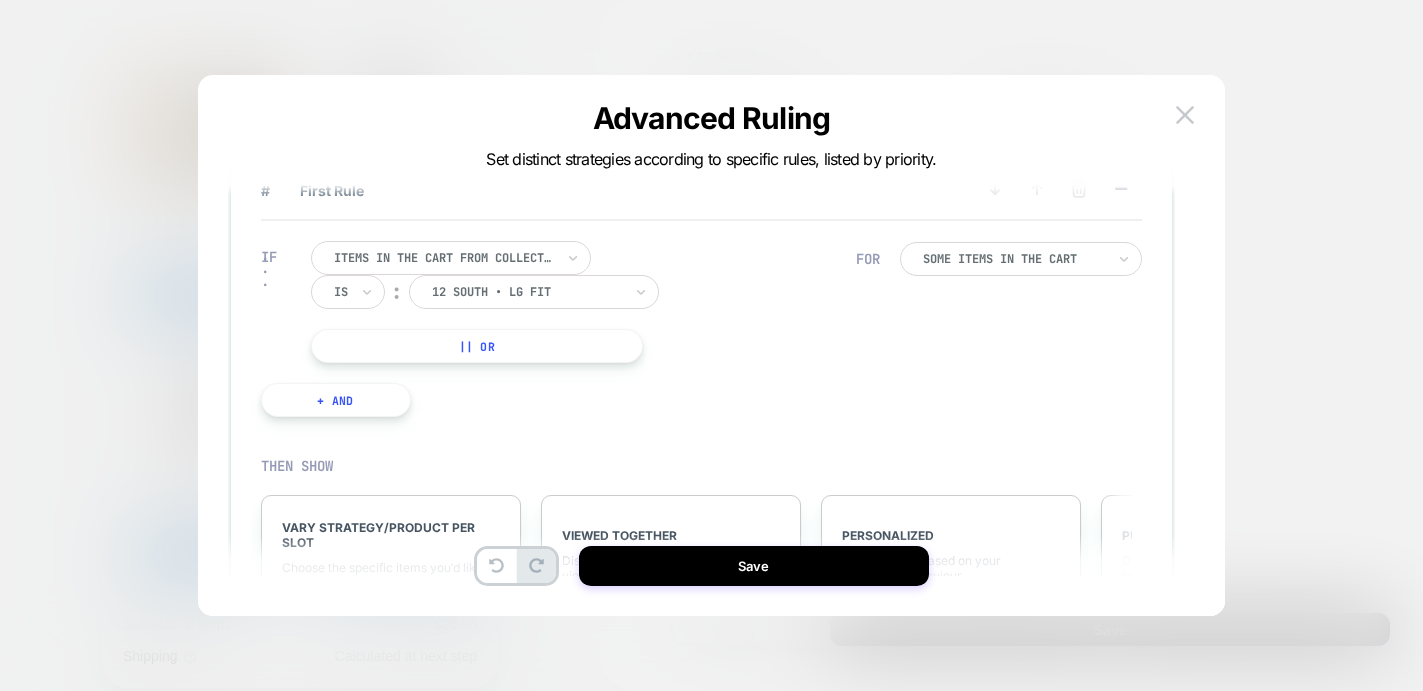 click at bounding box center (527, 292) 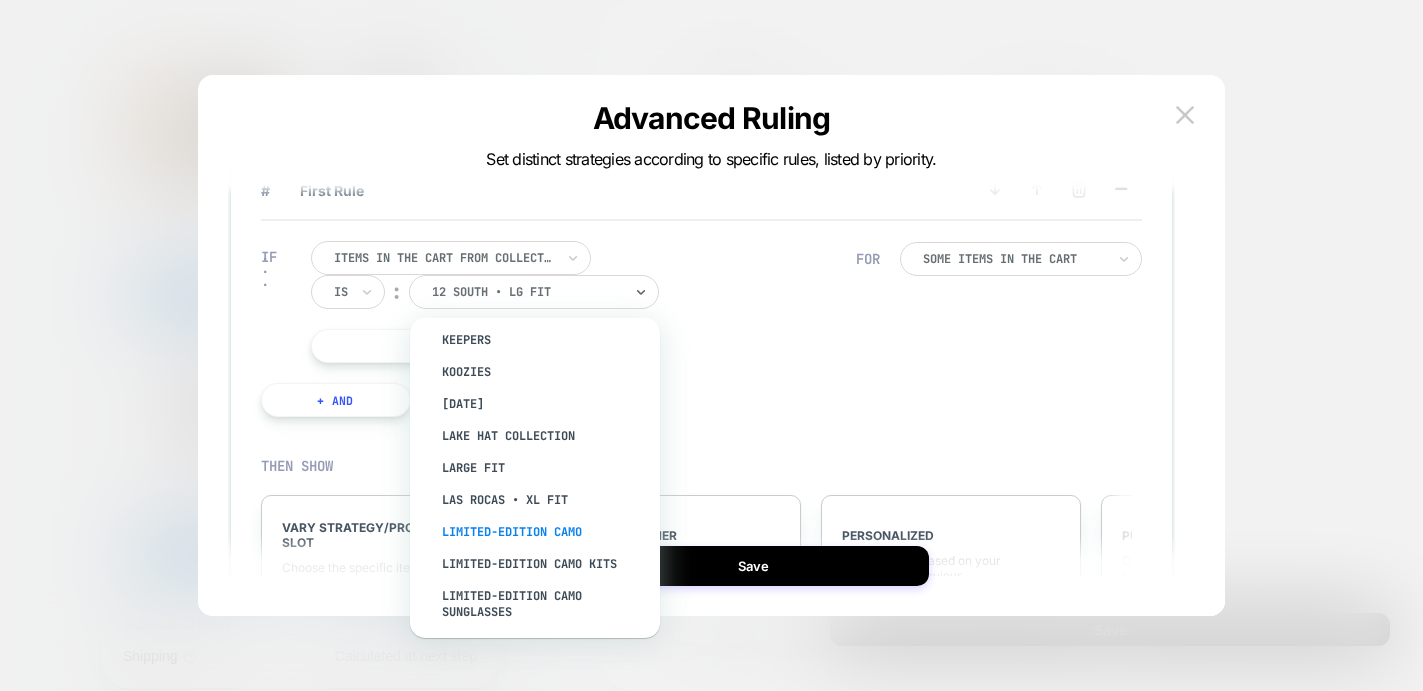 scroll, scrollTop: 1516, scrollLeft: 0, axis: vertical 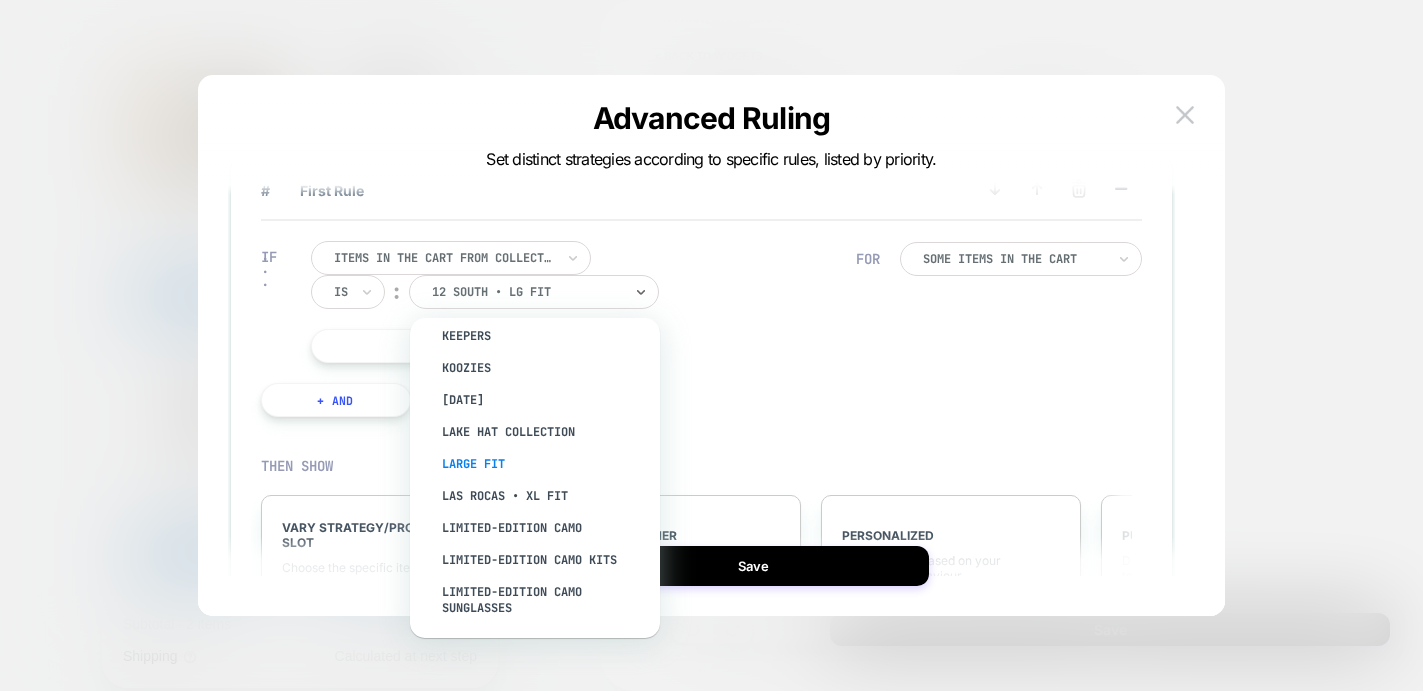 click on "Large Fit" at bounding box center [545, 464] 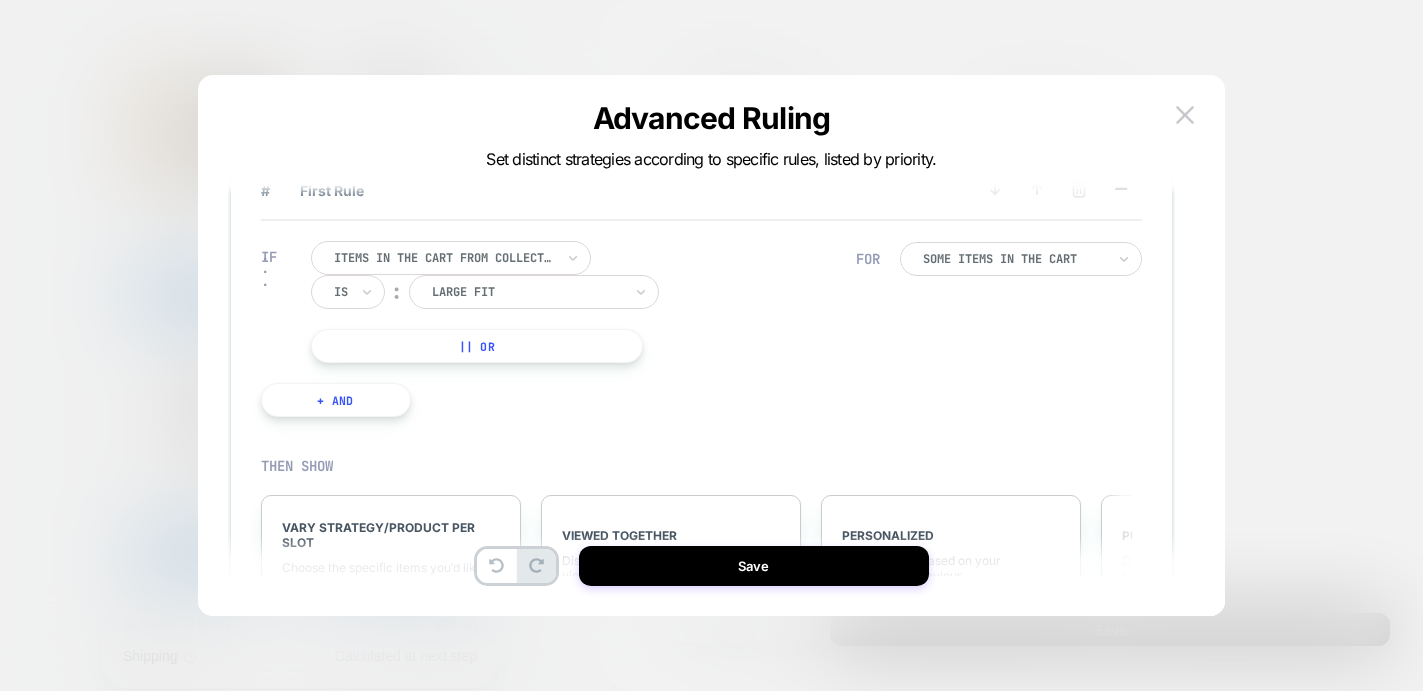 click on "Items in the cart from collection Is ︰ Large Fit || Or" at bounding box center [584, 302] 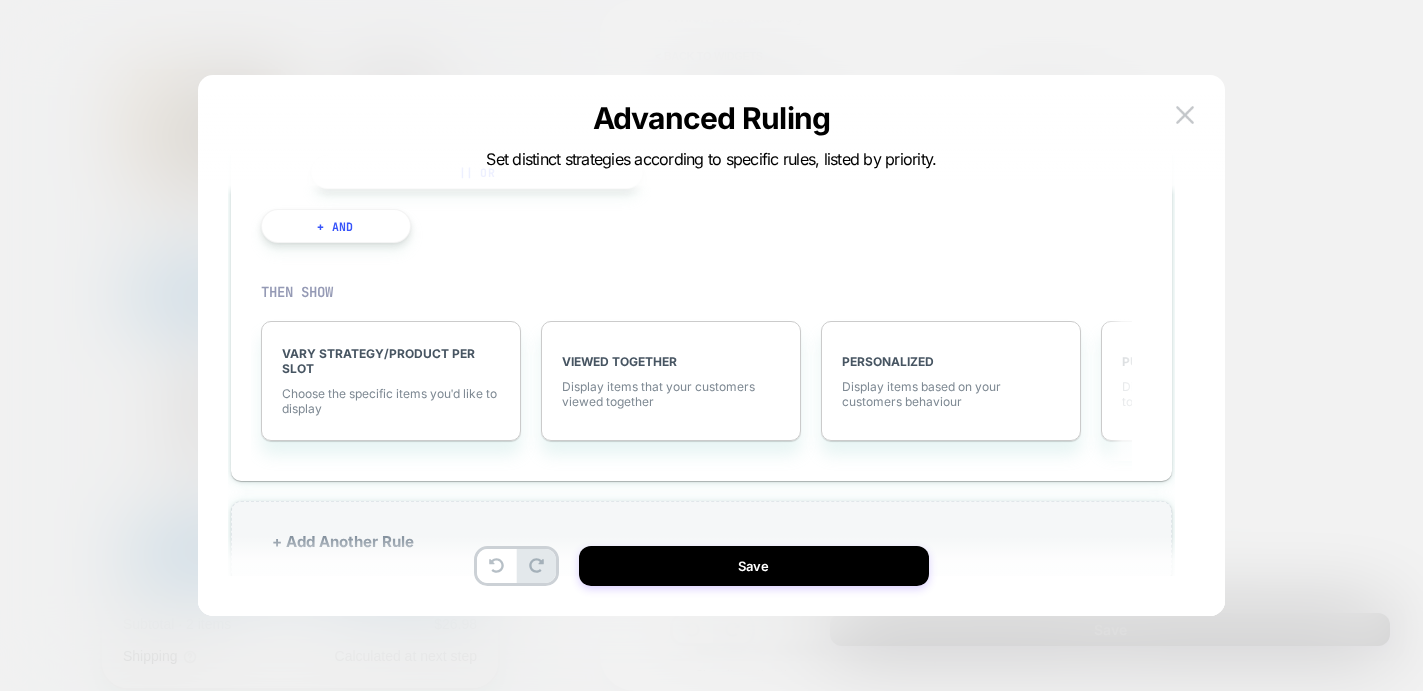 scroll, scrollTop: 252, scrollLeft: 0, axis: vertical 